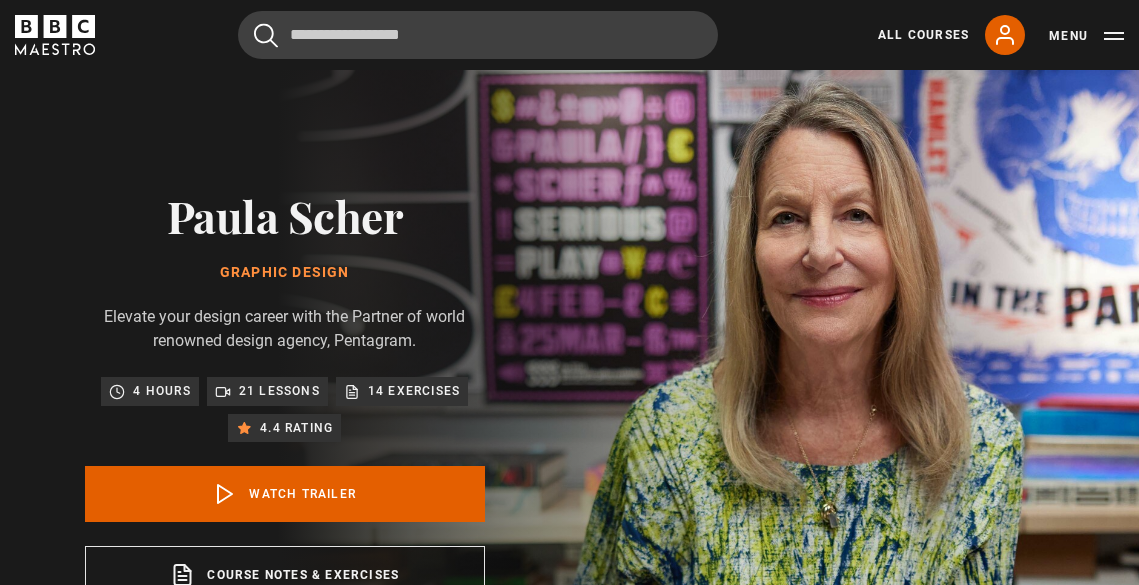scroll, scrollTop: 0, scrollLeft: 0, axis: both 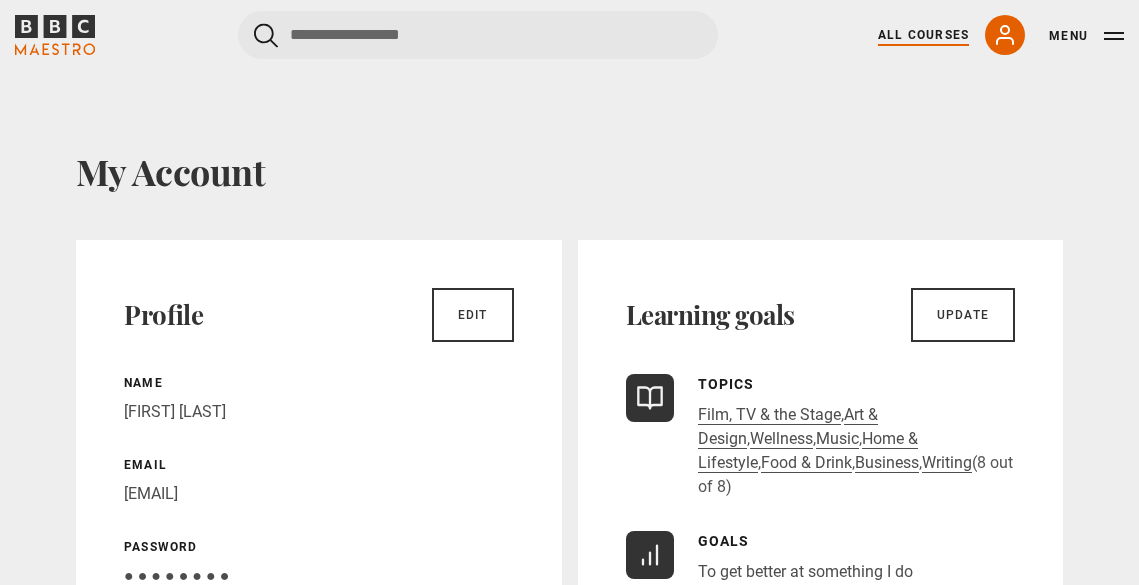 click on "All Courses" at bounding box center [923, 35] 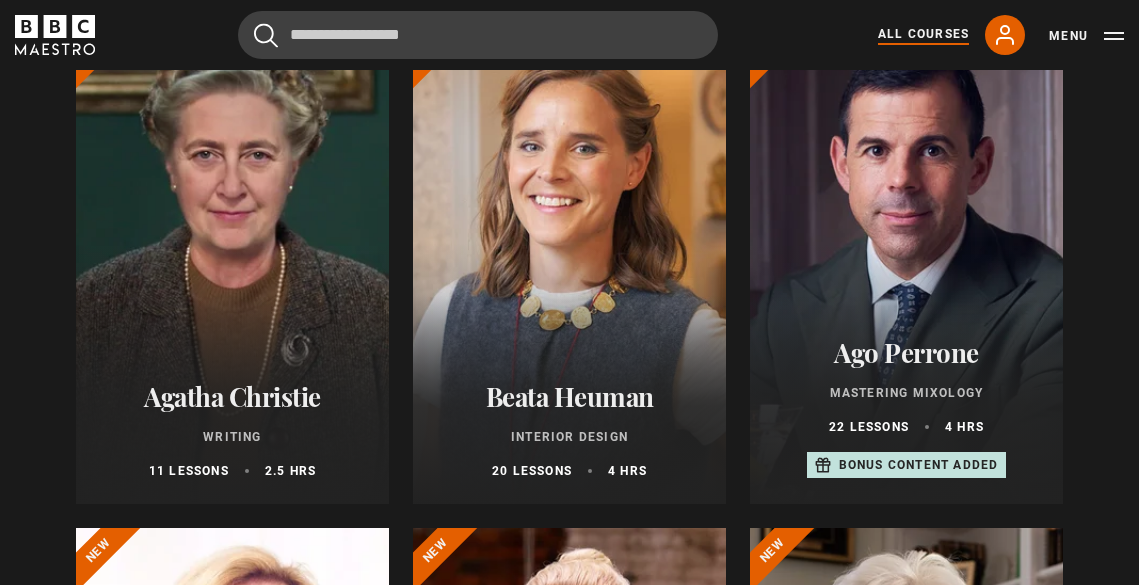 scroll, scrollTop: 0, scrollLeft: 0, axis: both 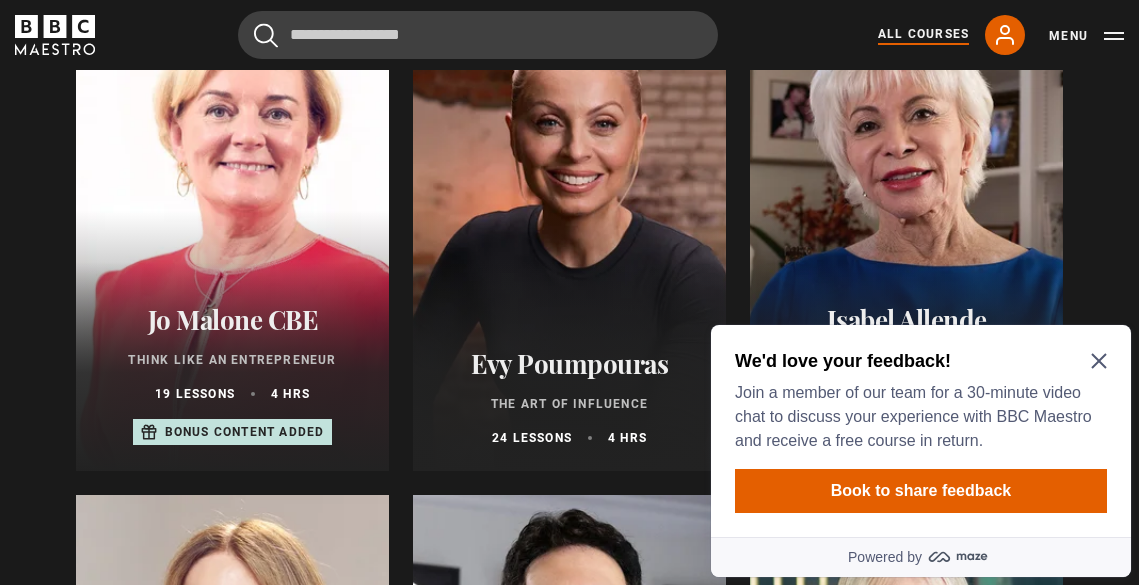 click 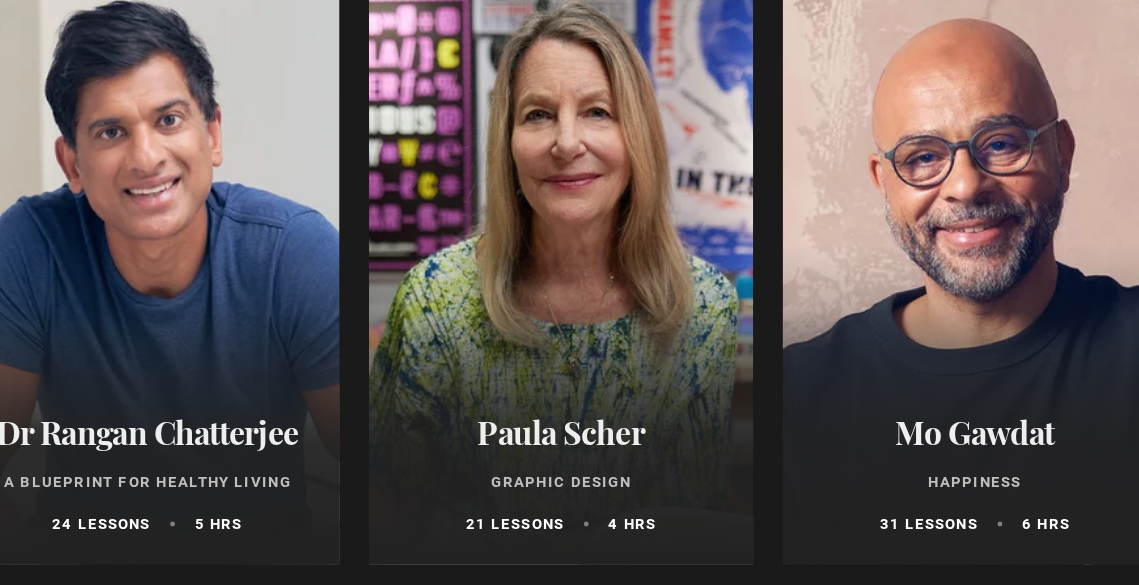 scroll, scrollTop: 3255, scrollLeft: 0, axis: vertical 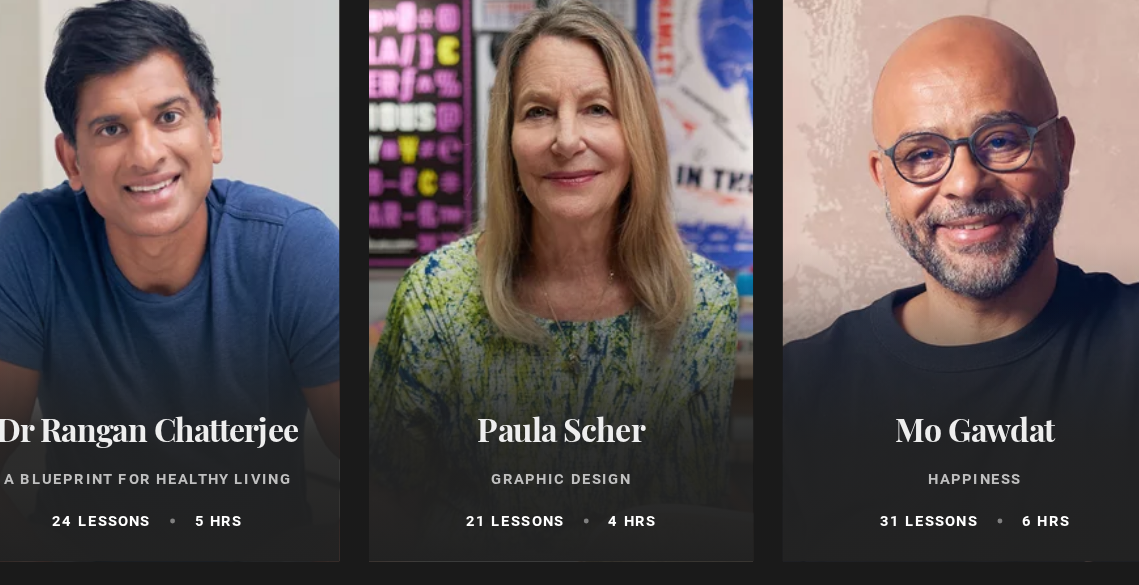 click on "Paula Scher" at bounding box center [569, 458] 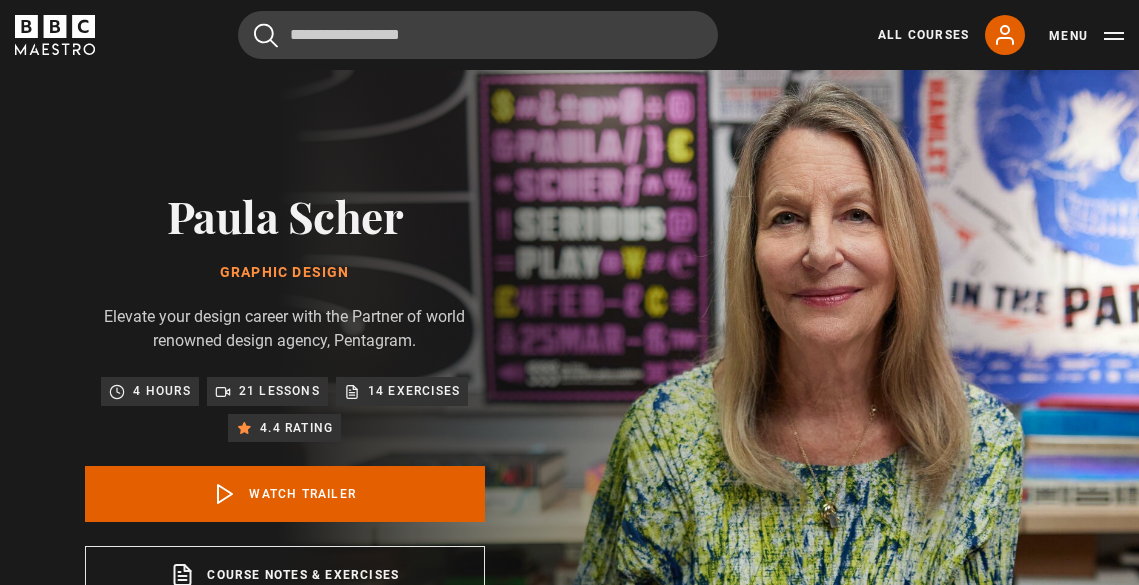 scroll, scrollTop: 94, scrollLeft: 0, axis: vertical 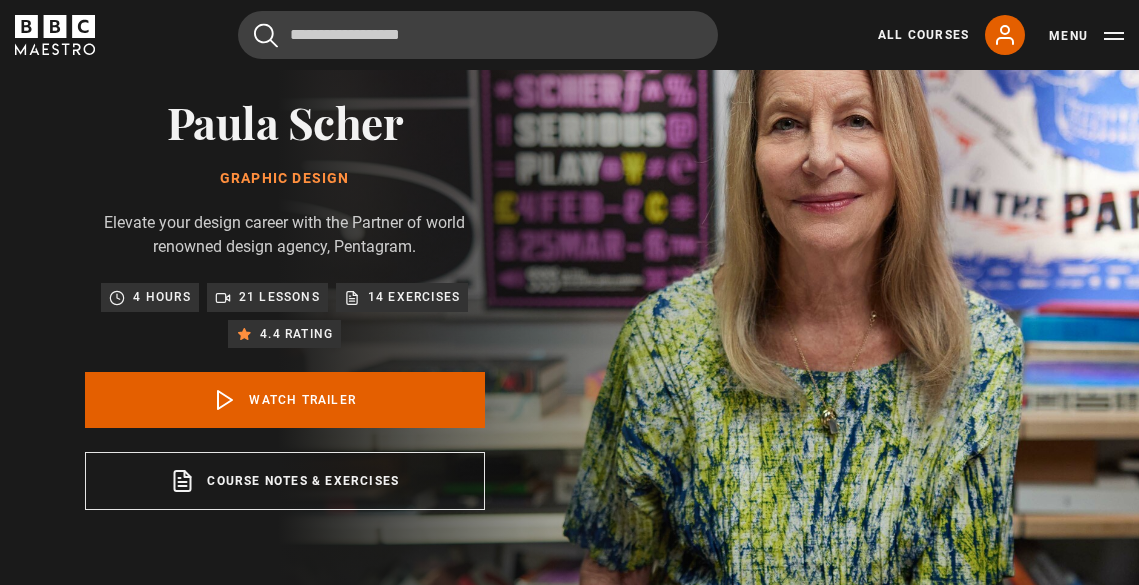 click on "14
exercises" at bounding box center (402, 297) 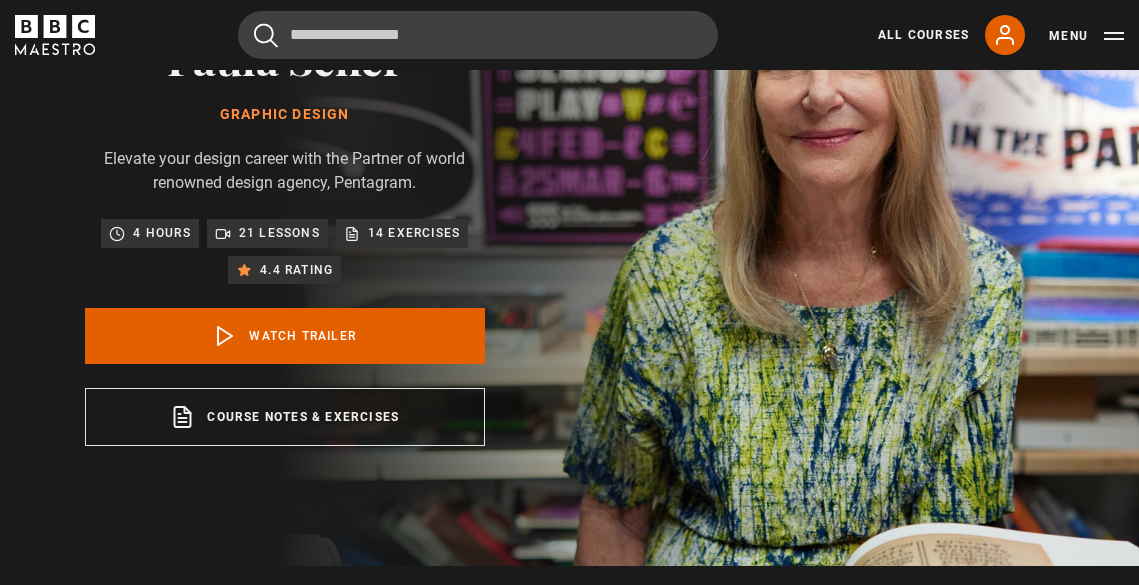 scroll, scrollTop: 162, scrollLeft: 0, axis: vertical 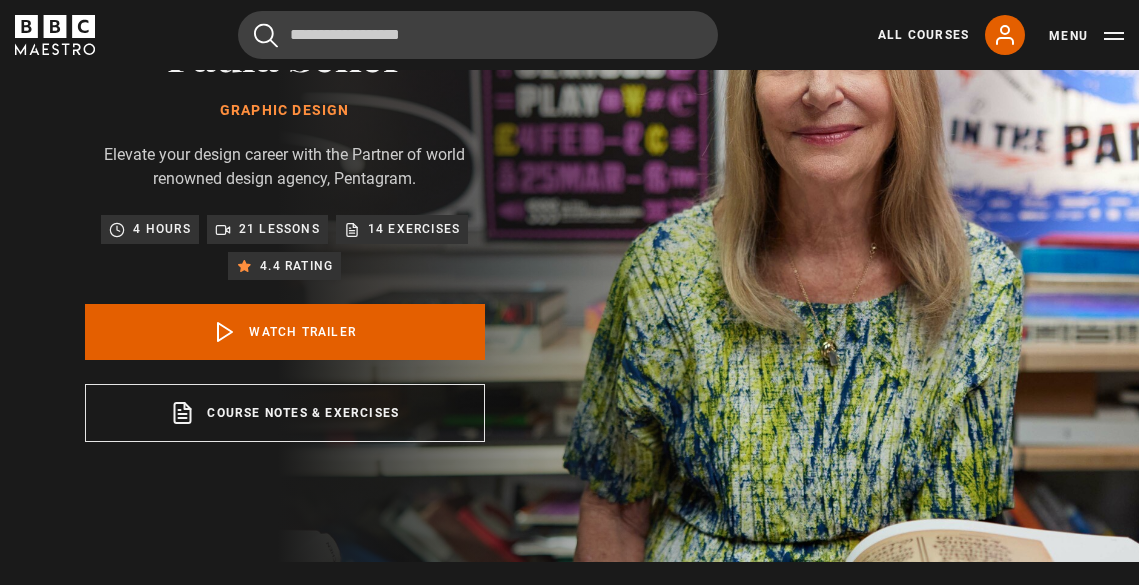 click on "Paula Scher
Graphic Design
Elevate your design career with the Partner of world renowned design agency, Pentagram.
4 hours
21 lessons
14
exercises
4.4 rating
Watch Trailer
Course notes & exercises
opens in a new tab" at bounding box center [285, 235] 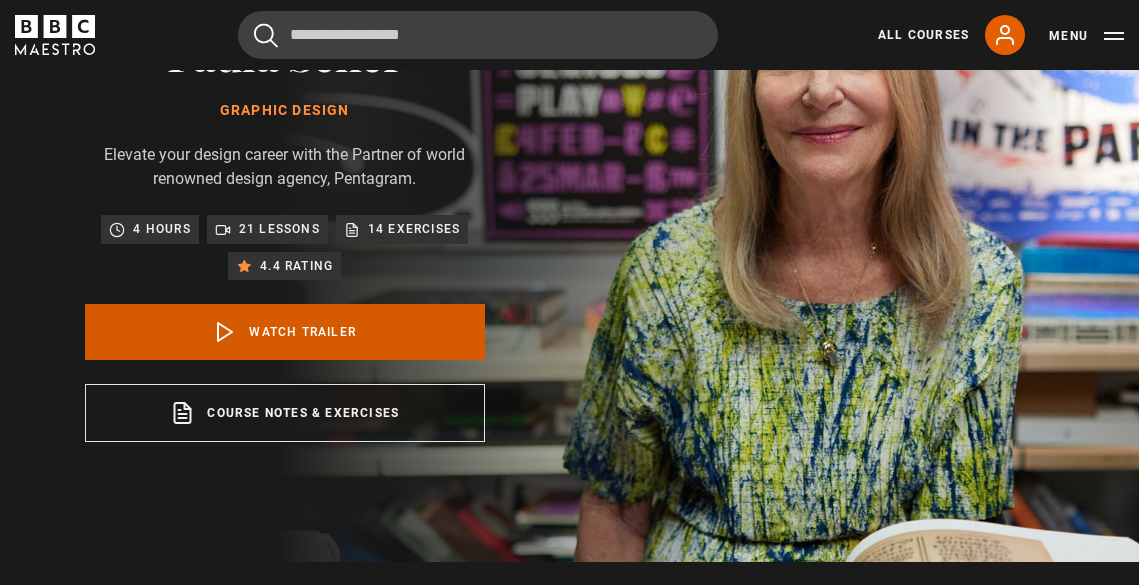 click on "Watch Trailer" at bounding box center (285, 332) 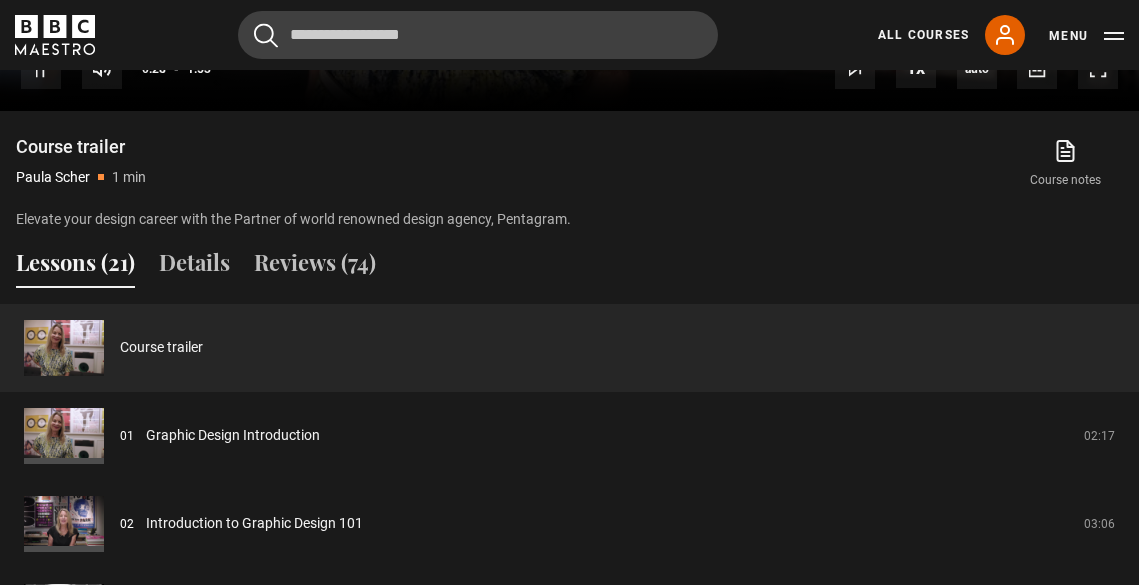 scroll, scrollTop: 1190, scrollLeft: 0, axis: vertical 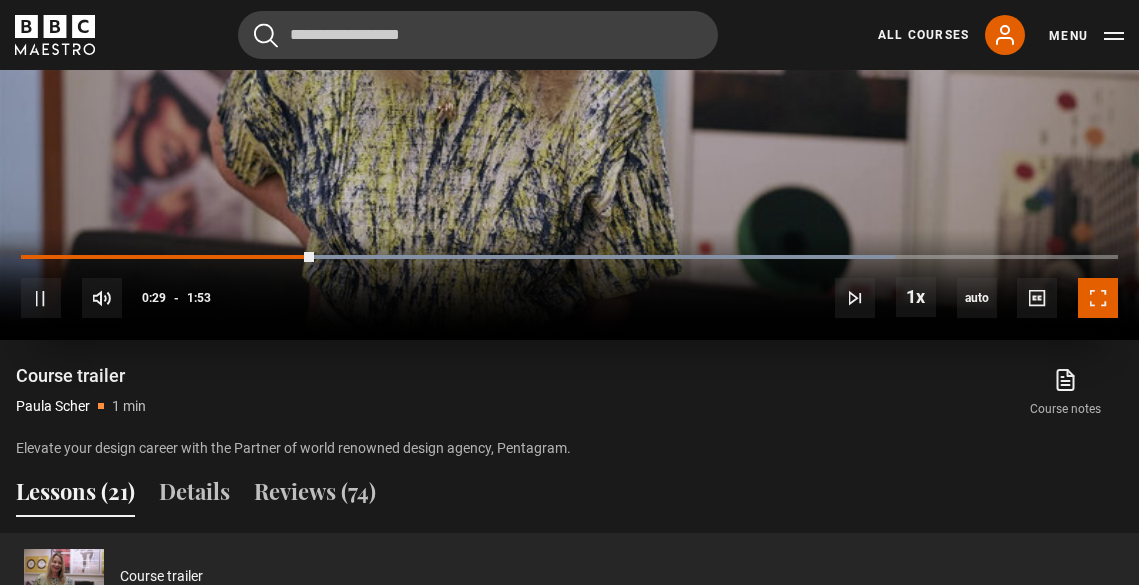 click at bounding box center [1098, 298] 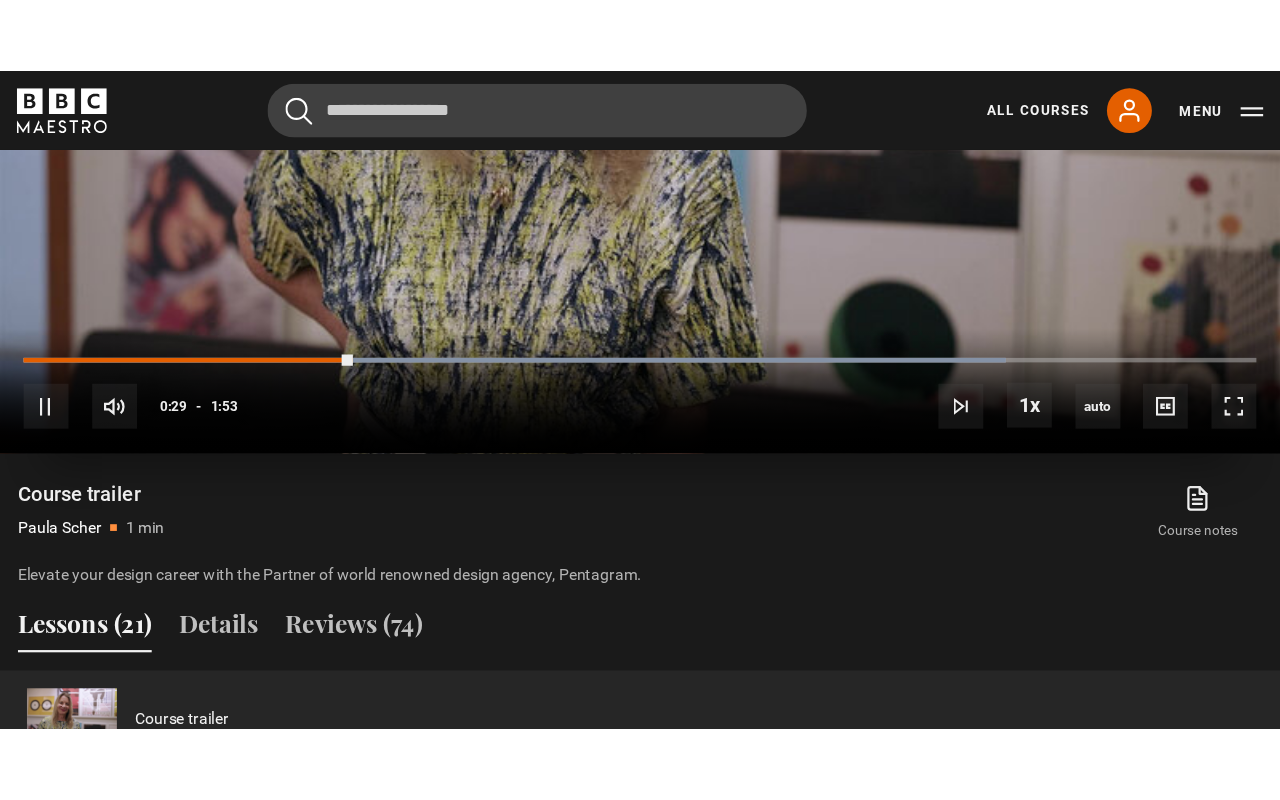 scroll, scrollTop: 945, scrollLeft: 0, axis: vertical 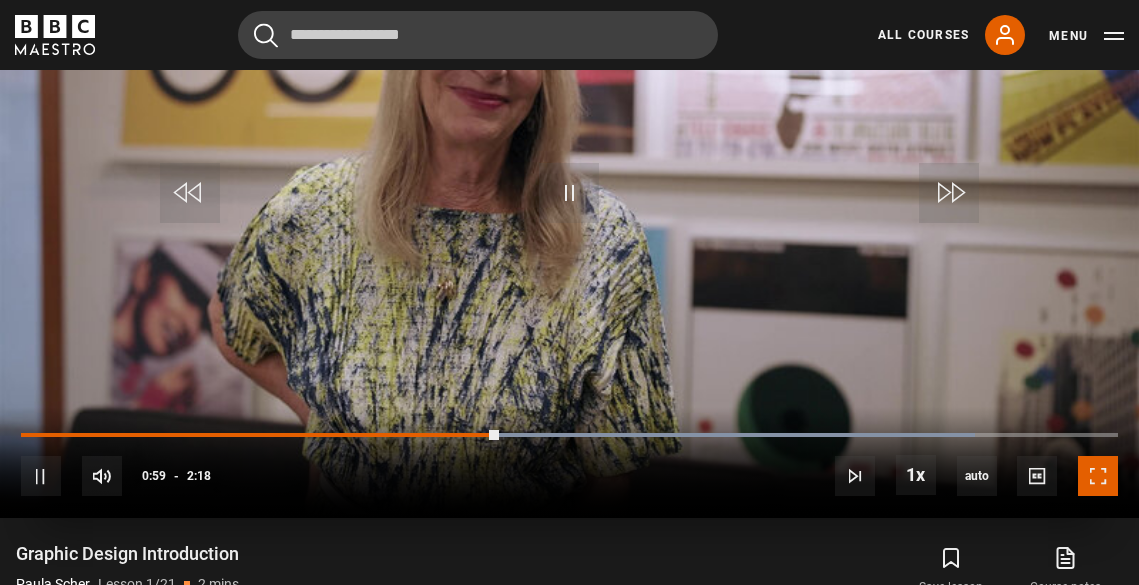 click at bounding box center (1098, 476) 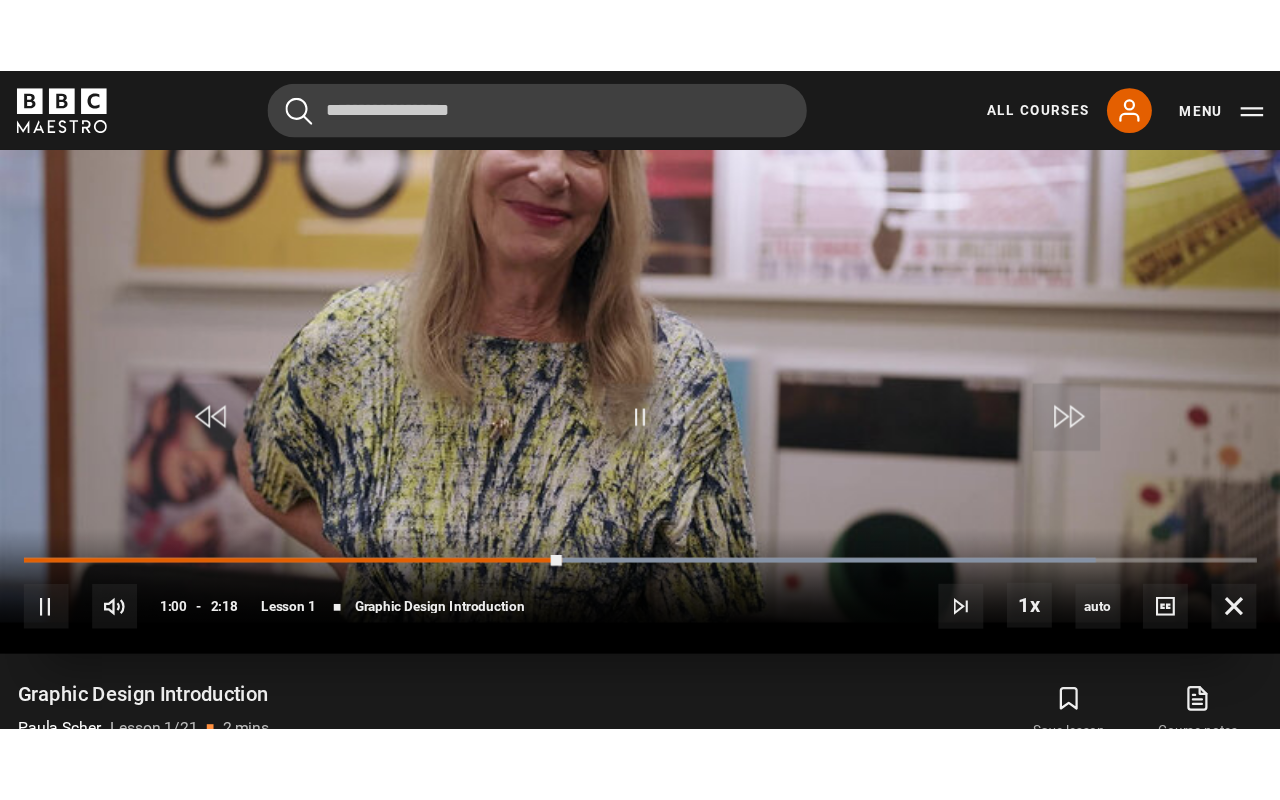 scroll, scrollTop: 945, scrollLeft: 0, axis: vertical 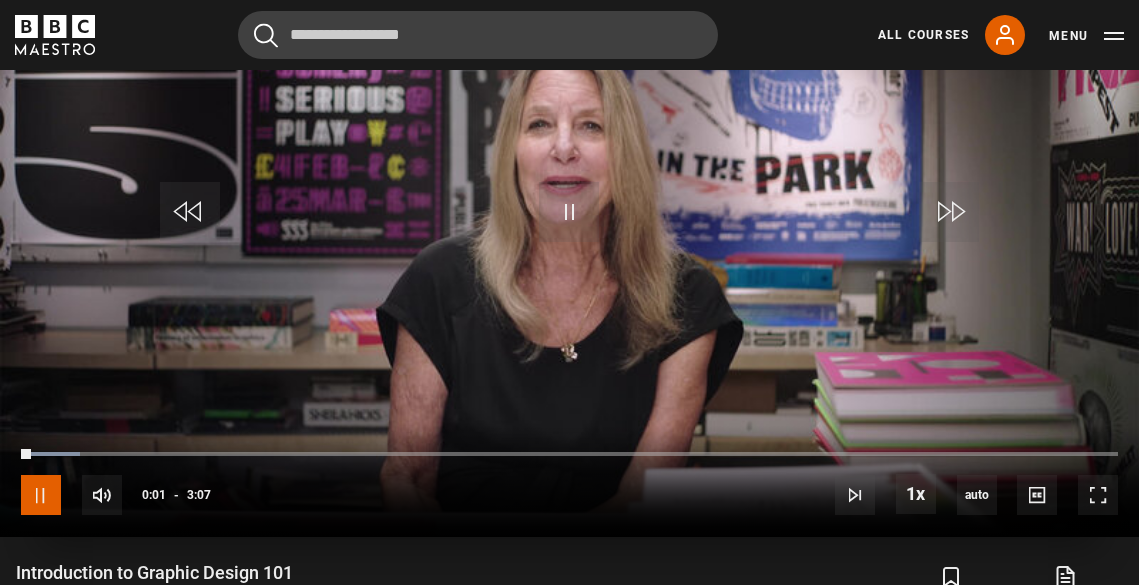click at bounding box center [41, 495] 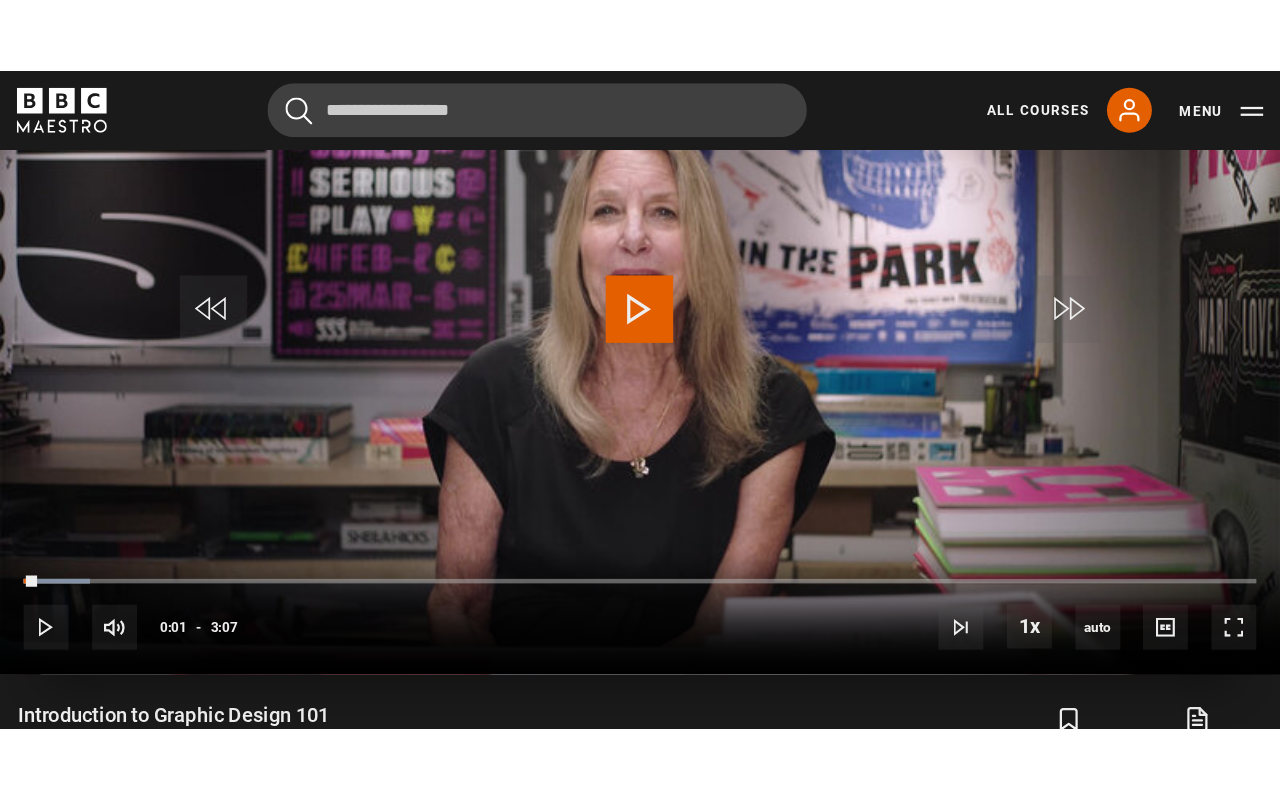 scroll, scrollTop: 945, scrollLeft: 0, axis: vertical 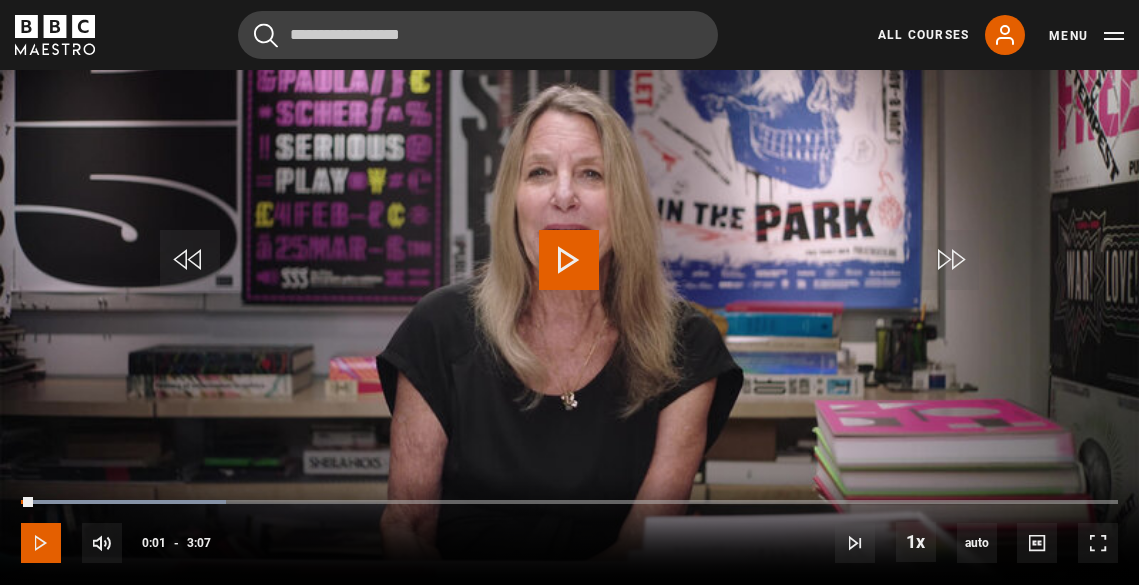 click at bounding box center [41, 543] 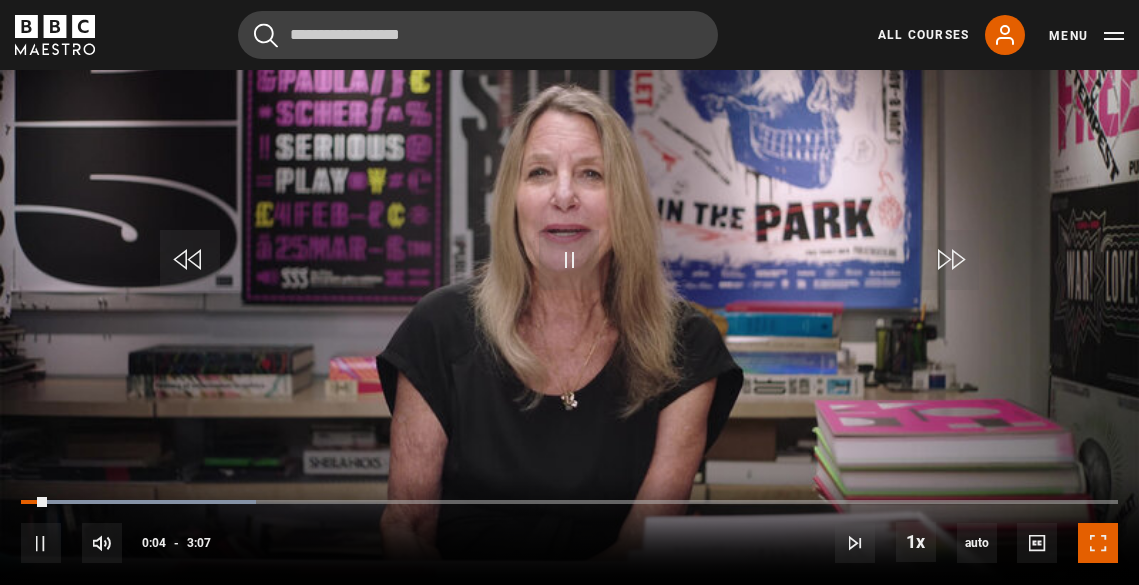 click at bounding box center [1098, 543] 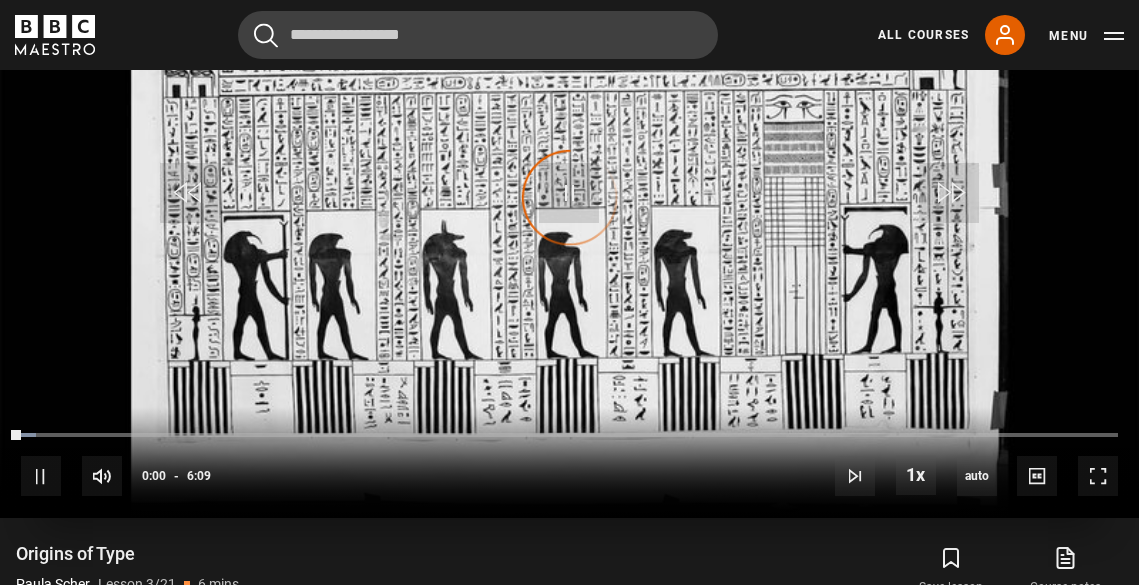 scroll, scrollTop: 1010, scrollLeft: 0, axis: vertical 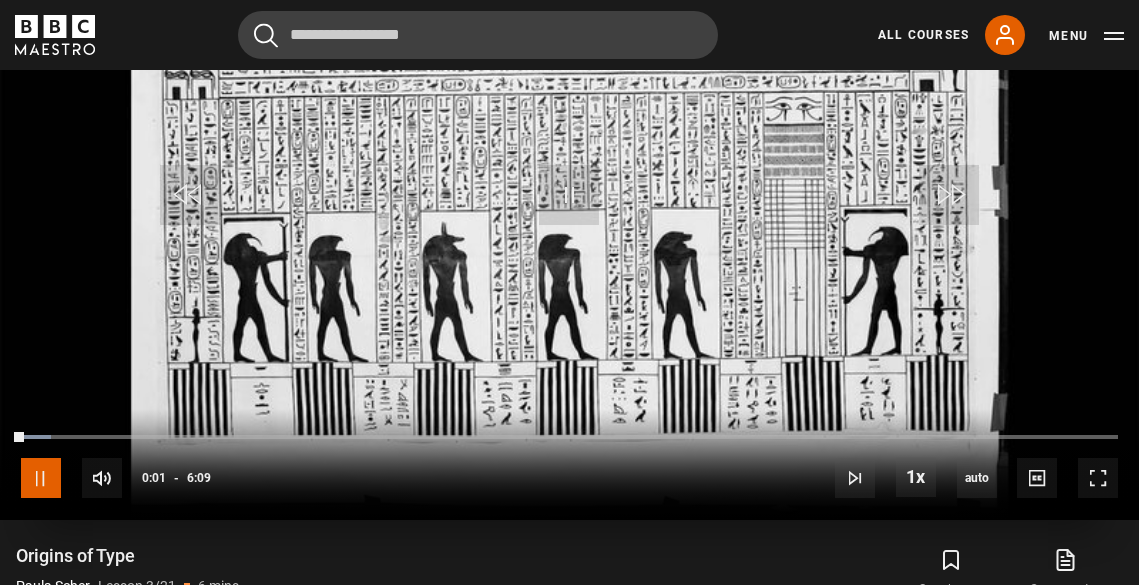 click at bounding box center [41, 478] 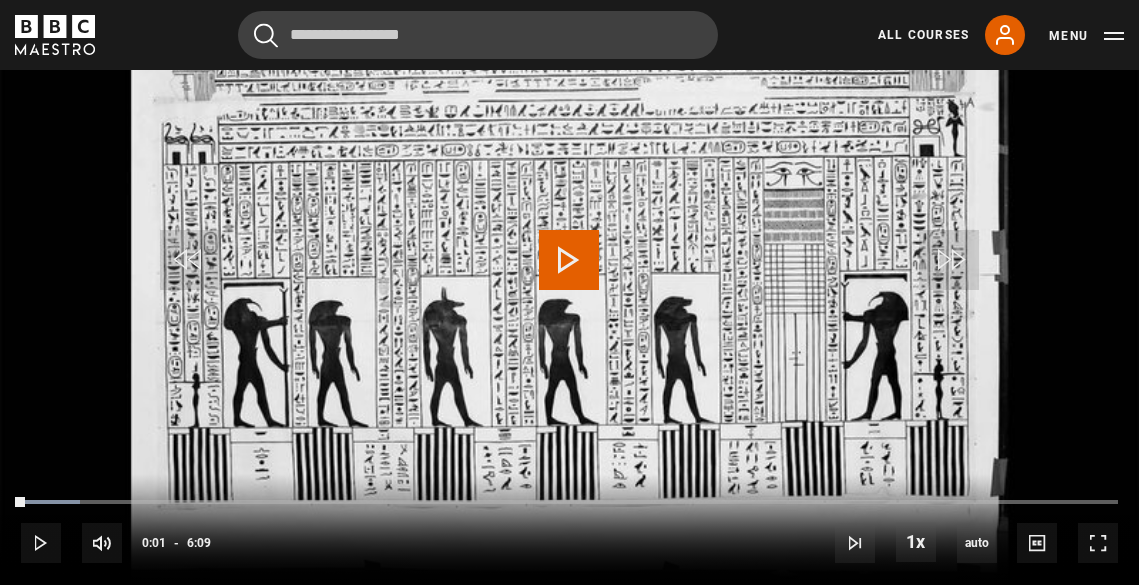 scroll, scrollTop: 810, scrollLeft: 0, axis: vertical 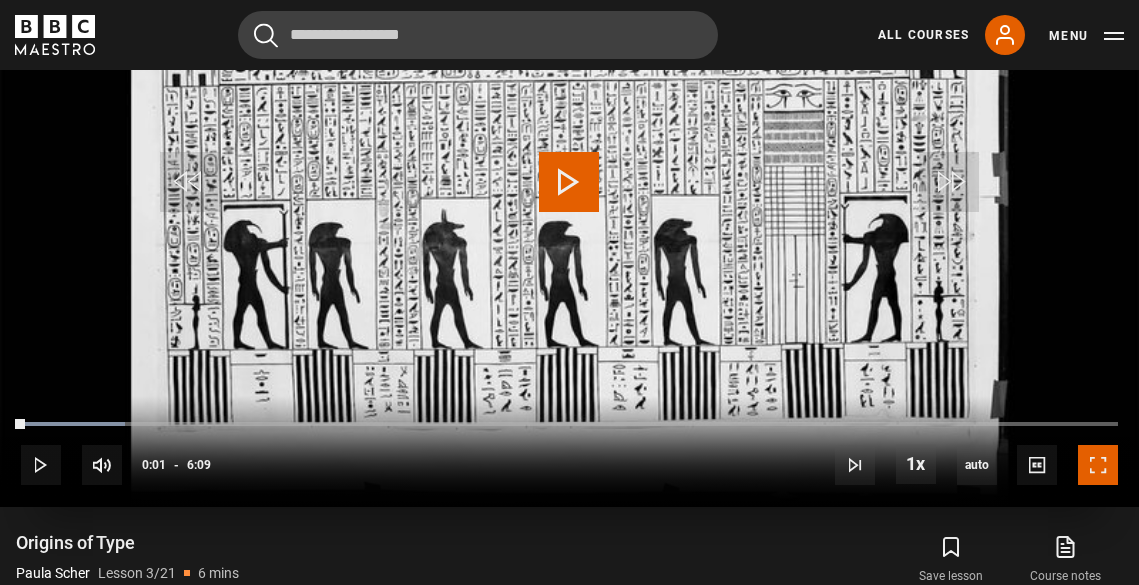 click at bounding box center (1098, 465) 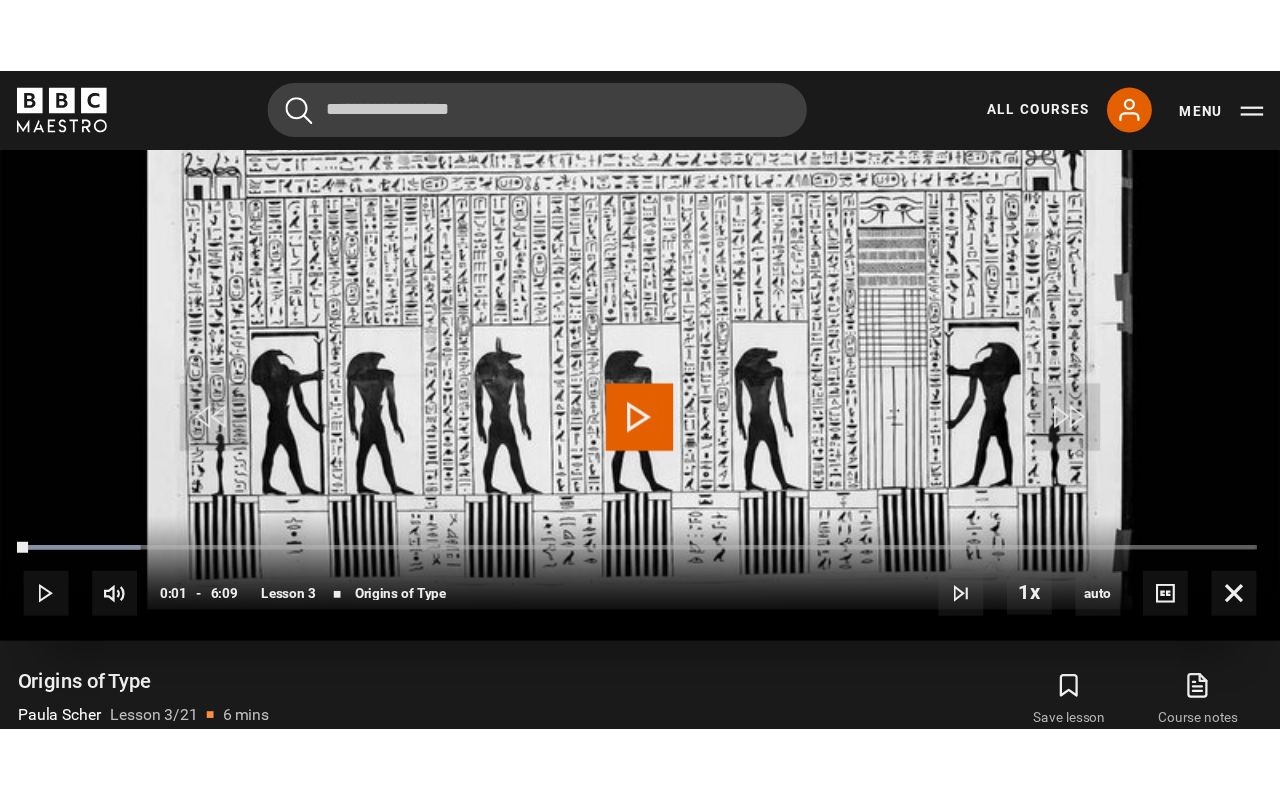 scroll, scrollTop: 945, scrollLeft: 0, axis: vertical 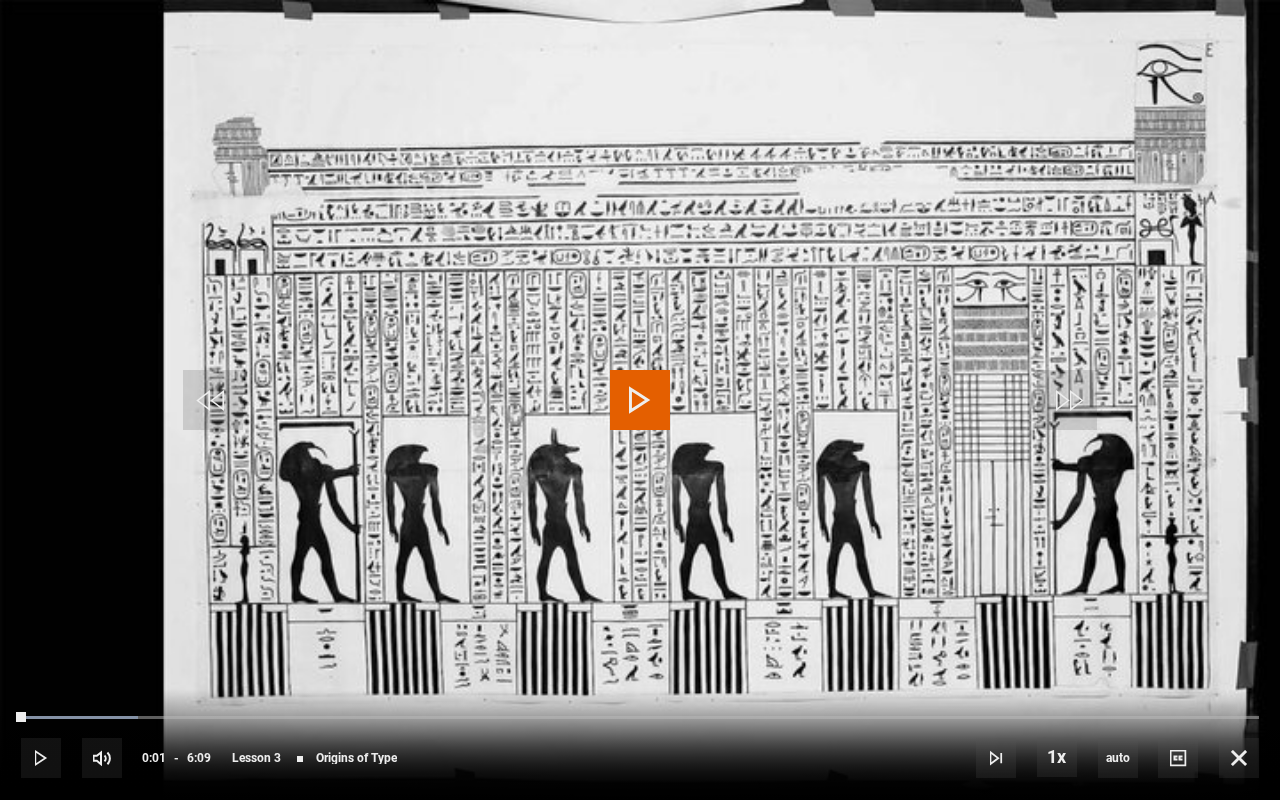 click at bounding box center [640, 400] 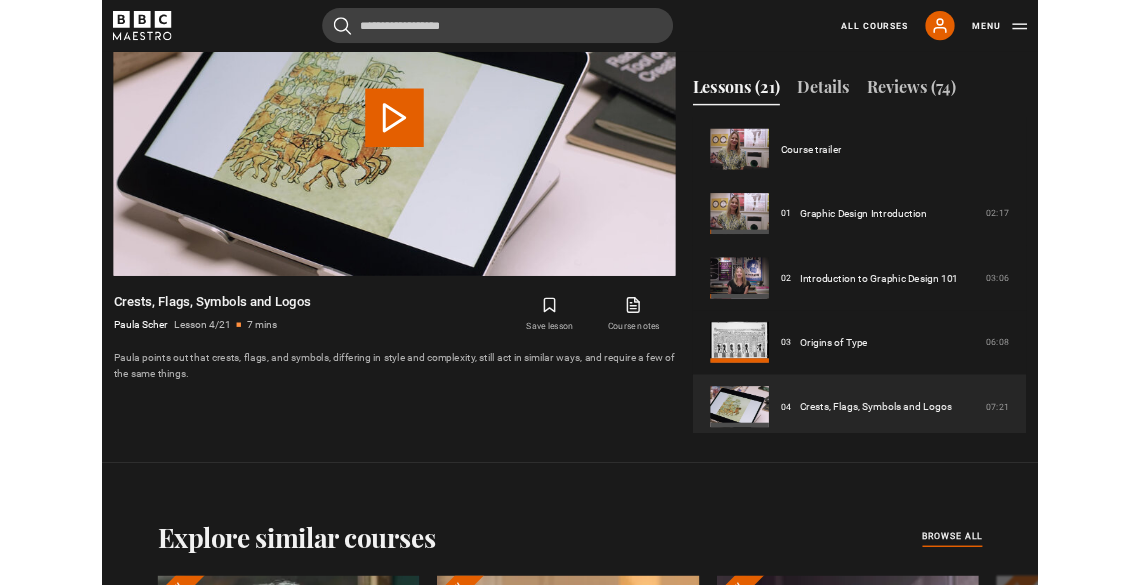 scroll, scrollTop: 810, scrollLeft: 0, axis: vertical 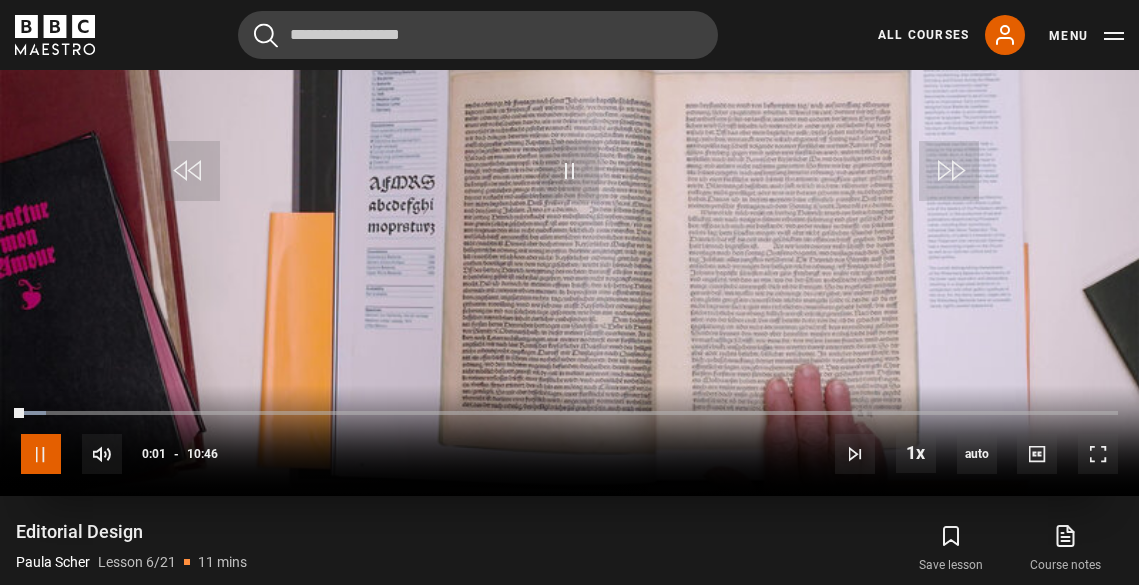 click at bounding box center (41, 454) 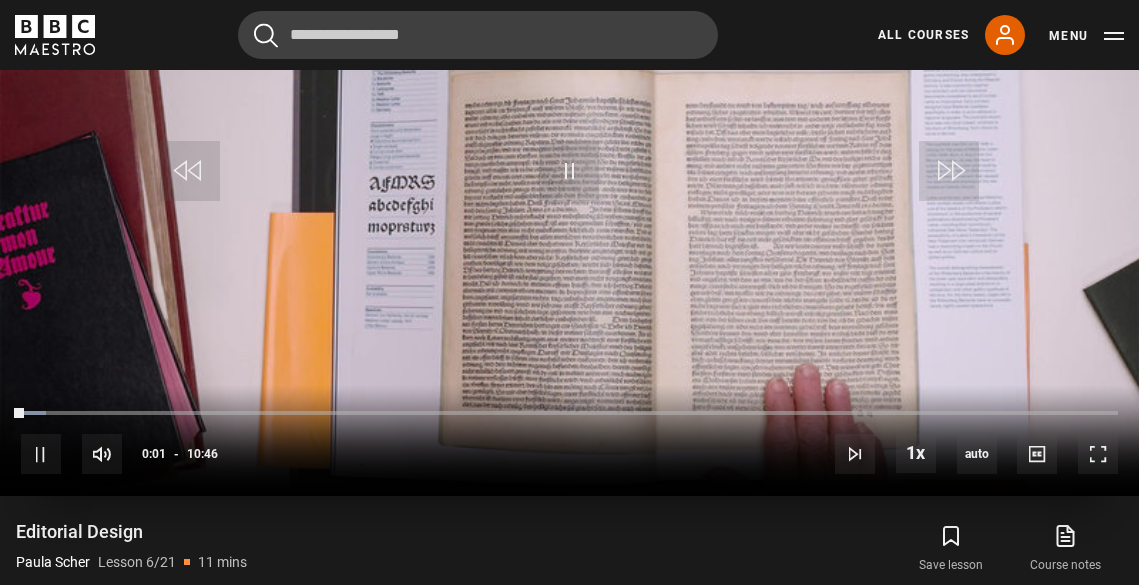 scroll, scrollTop: 945, scrollLeft: 0, axis: vertical 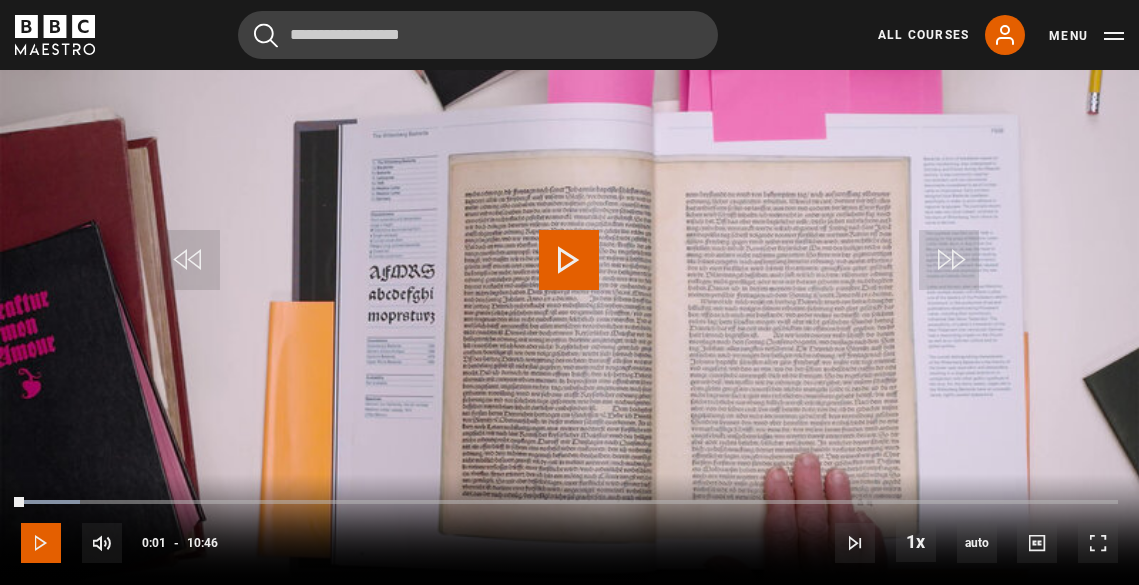 click at bounding box center [41, 543] 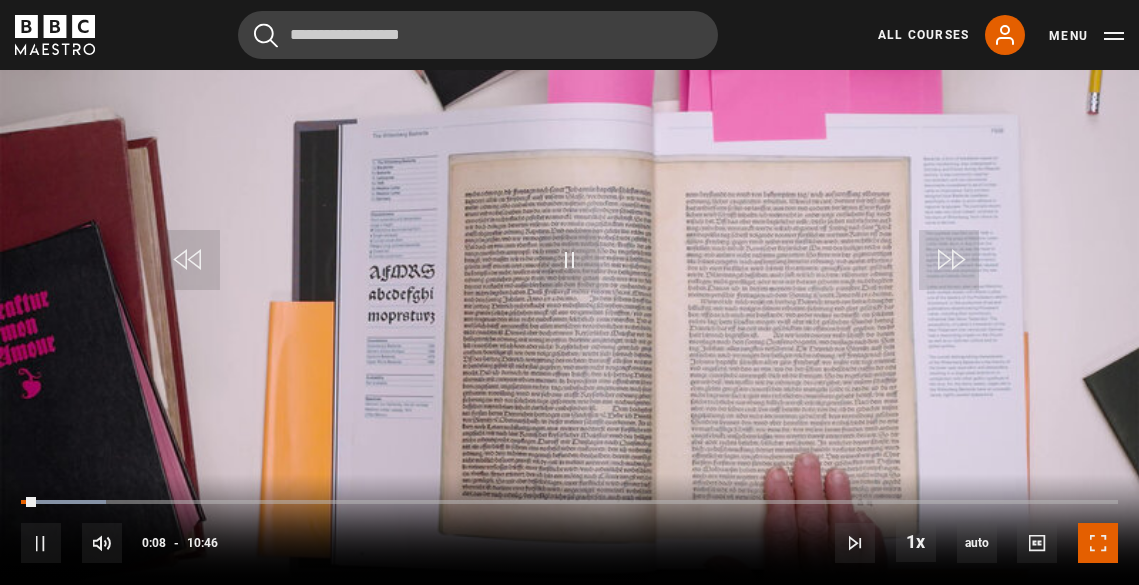 click at bounding box center (1098, 543) 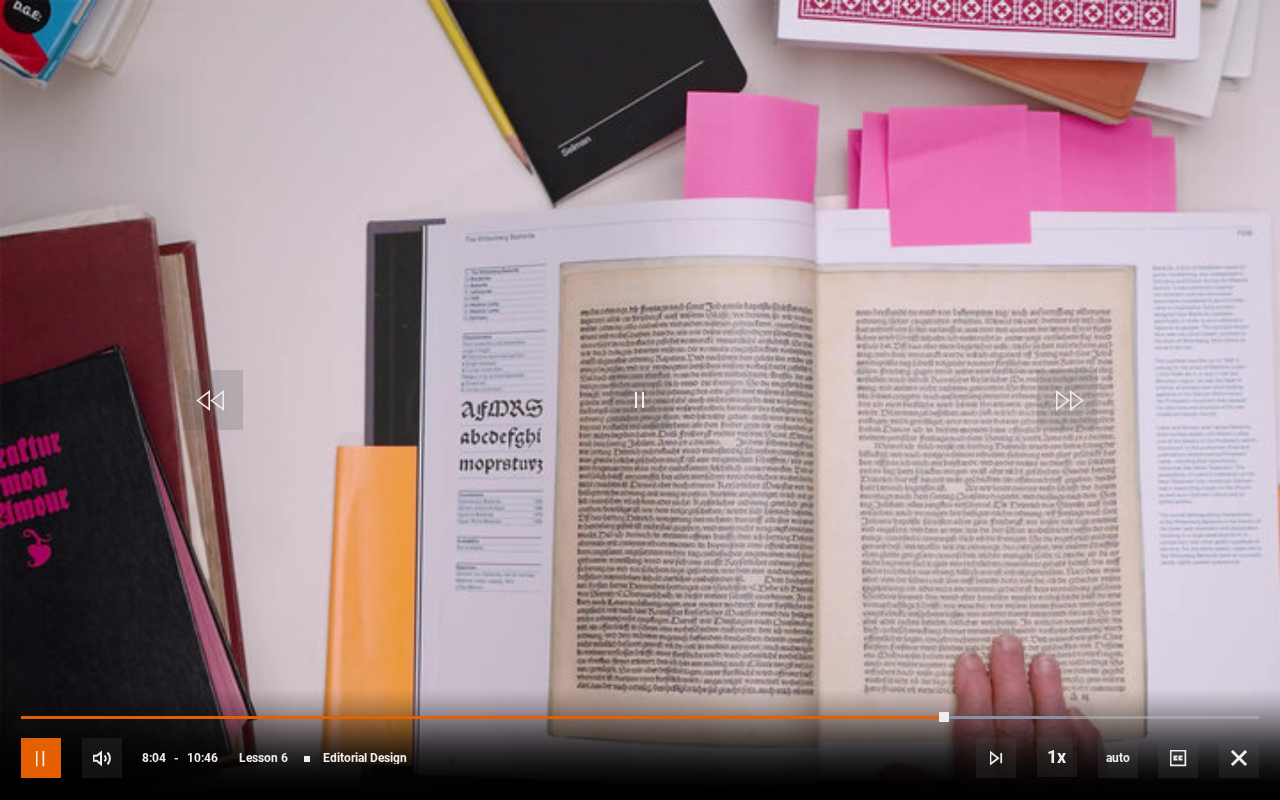 click at bounding box center [41, 758] 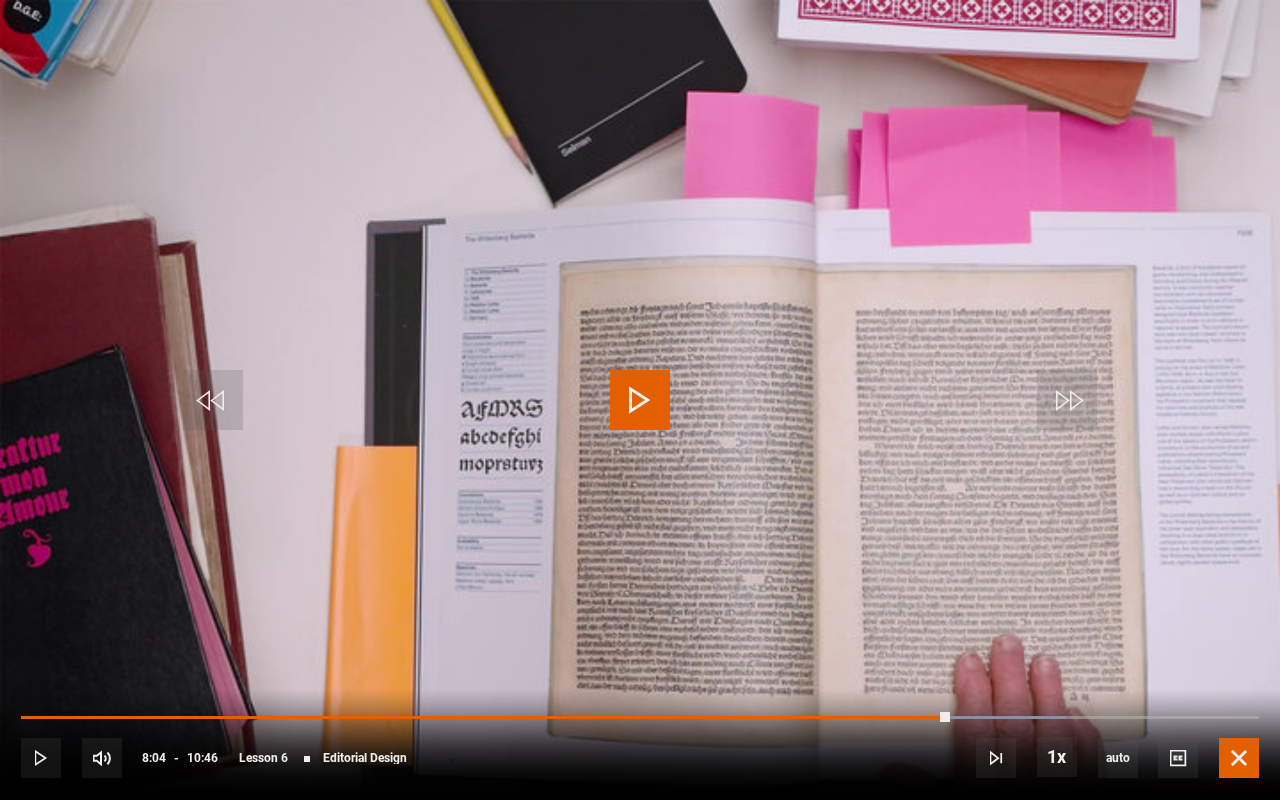 click at bounding box center [1239, 758] 